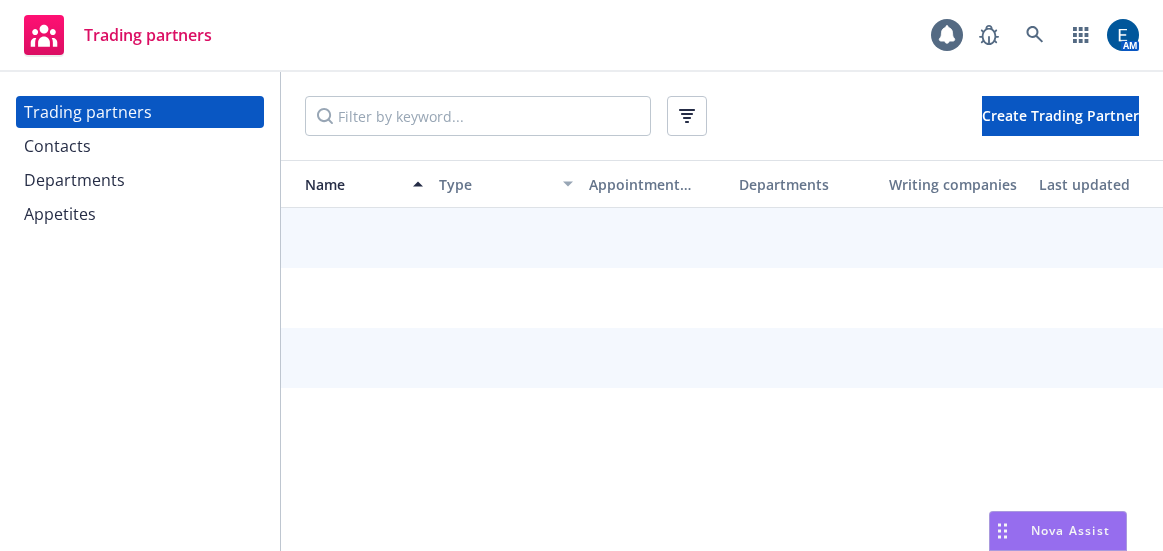 scroll, scrollTop: 0, scrollLeft: 0, axis: both 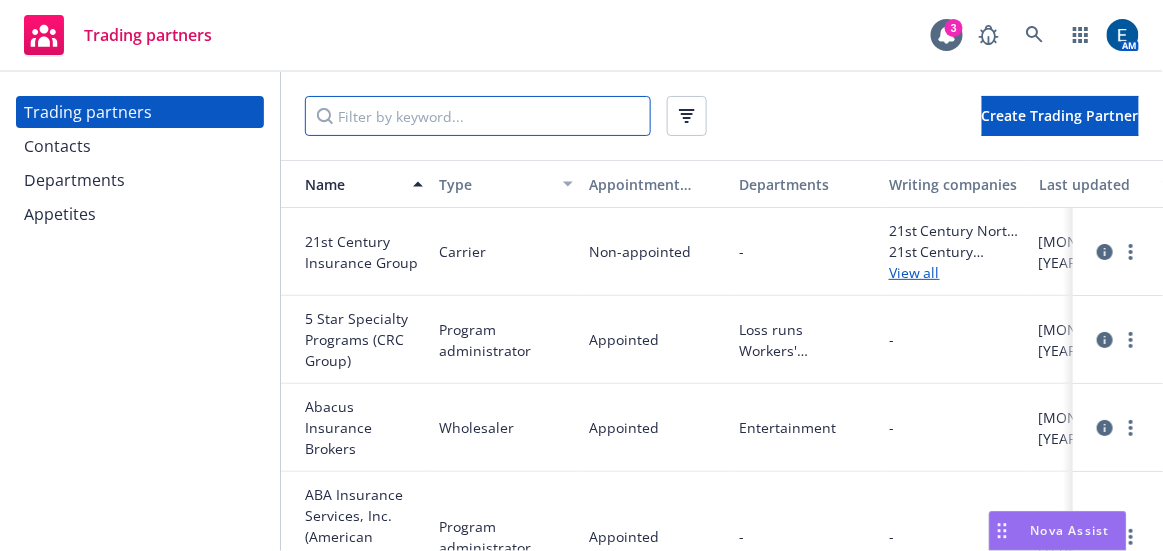 click at bounding box center (478, 116) 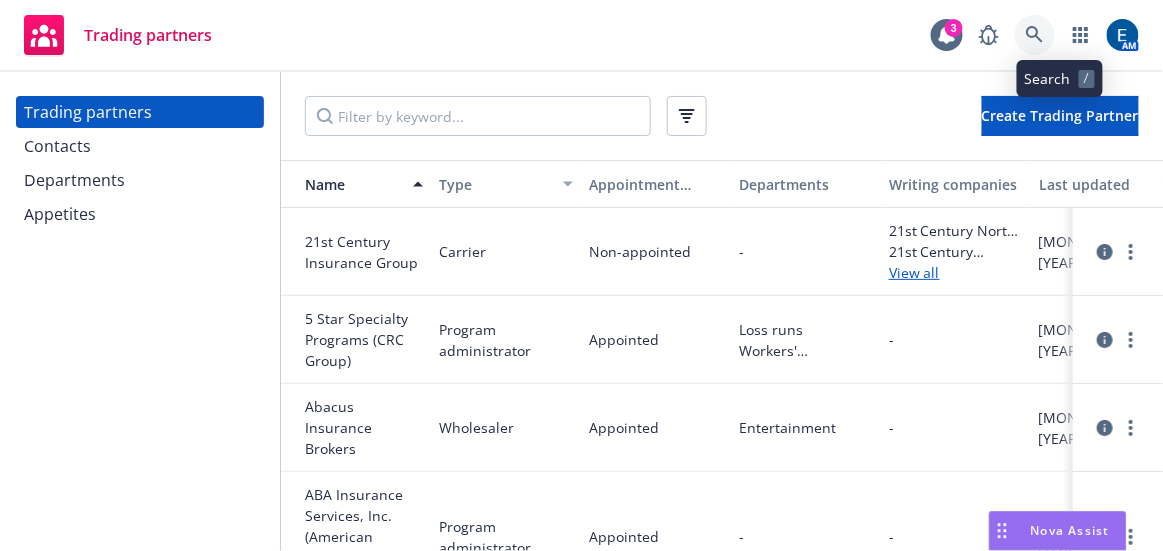 click at bounding box center (1035, 35) 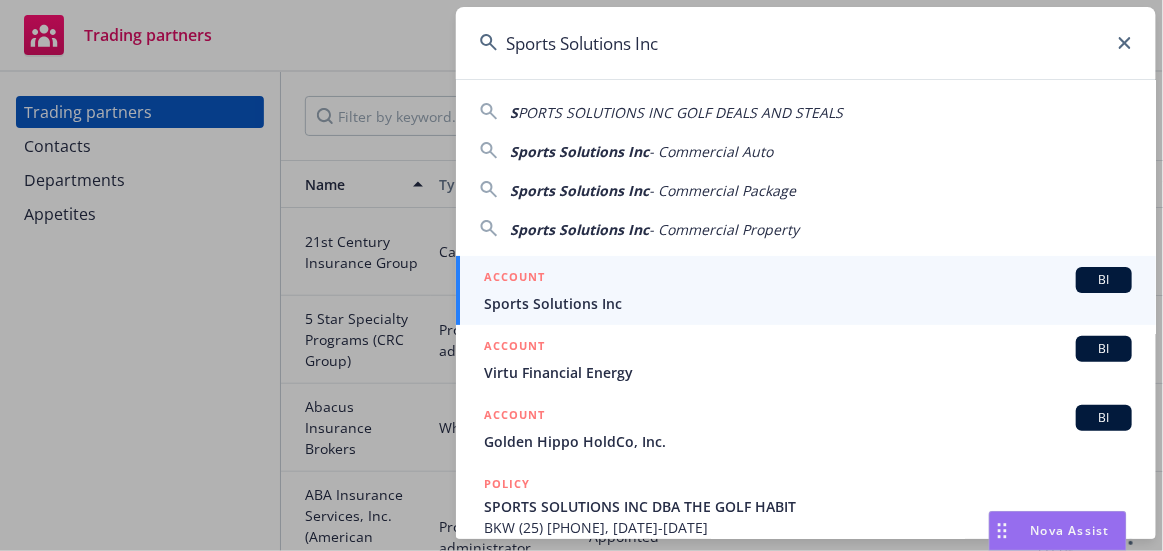 type on "Sports Solutions Inc" 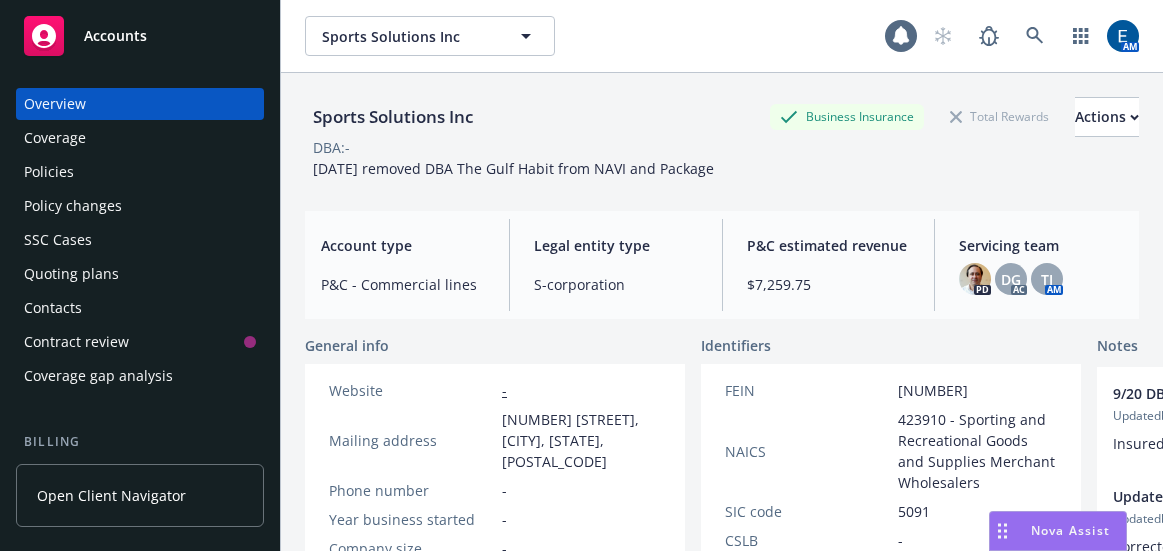 scroll, scrollTop: 0, scrollLeft: 0, axis: both 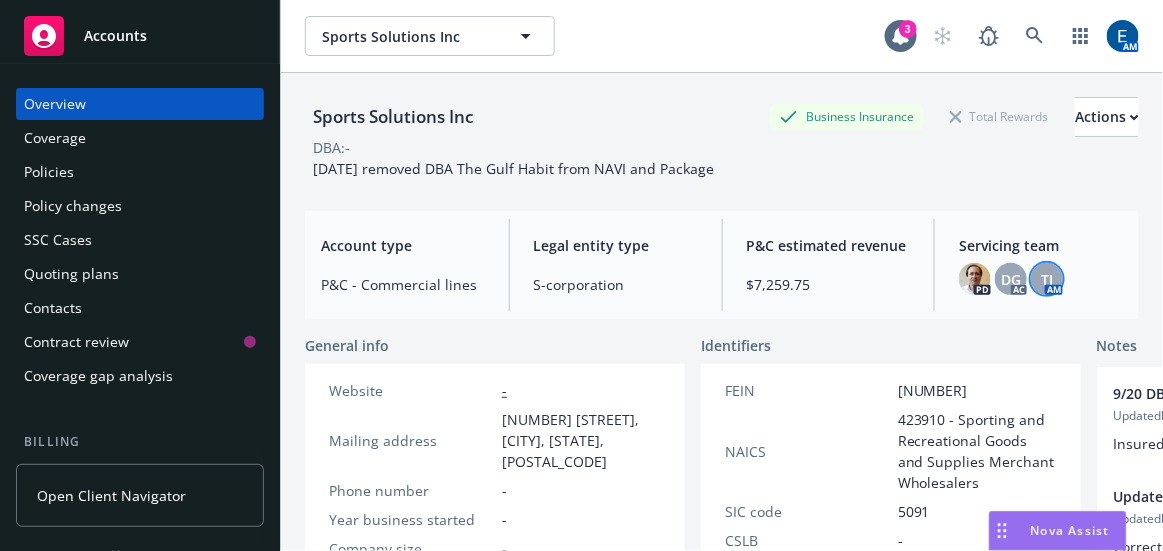 click on "TJ" at bounding box center [1047, 279] 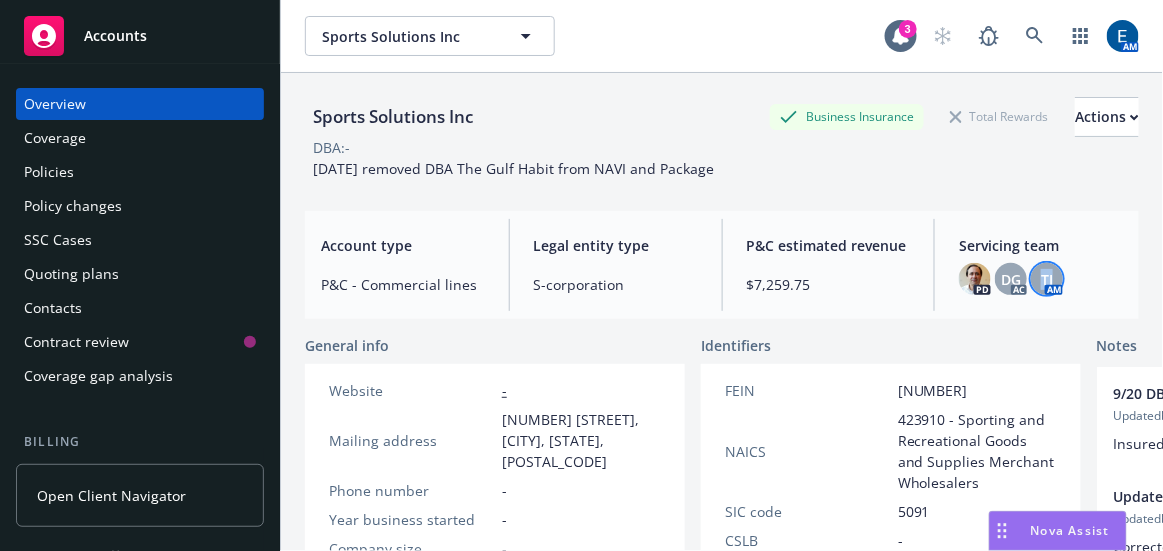 click on "TJ" at bounding box center (1047, 279) 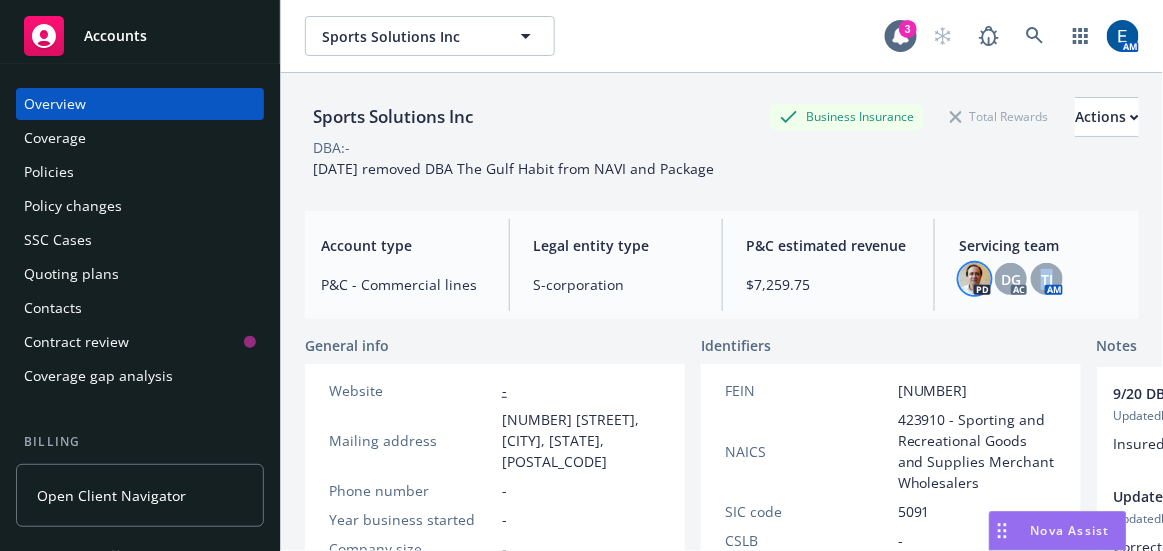 click at bounding box center (975, 279) 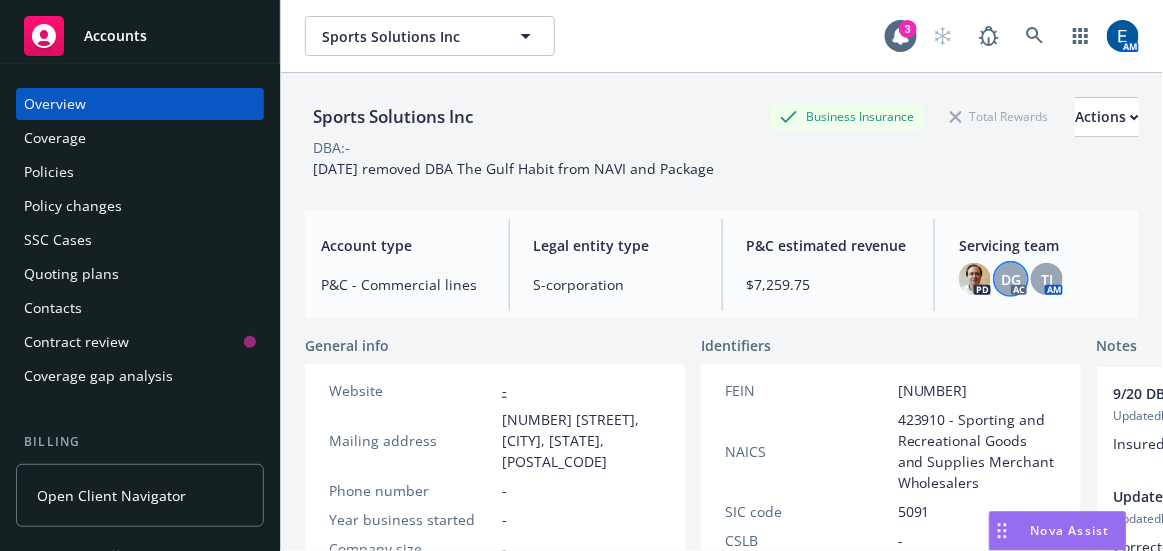 click on "DG" at bounding box center [1011, 279] 